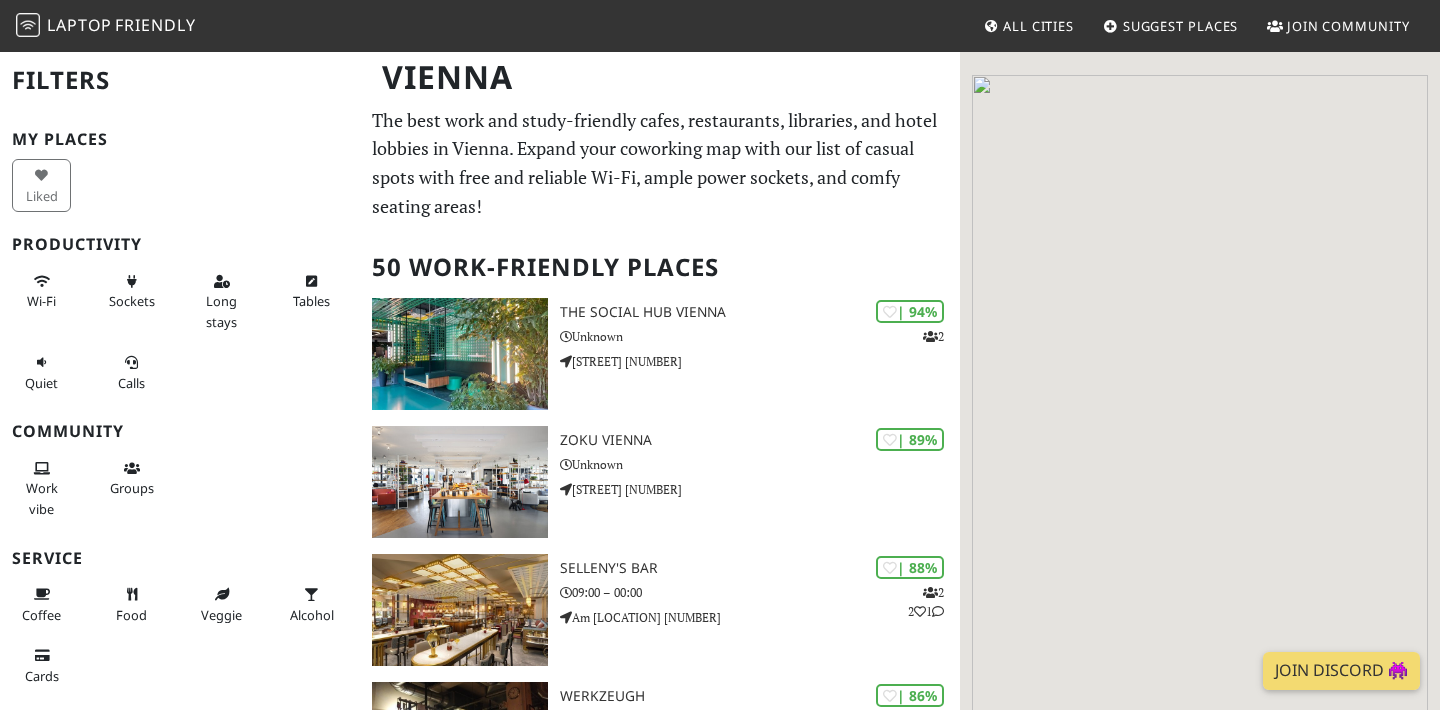 scroll, scrollTop: 0, scrollLeft: 0, axis: both 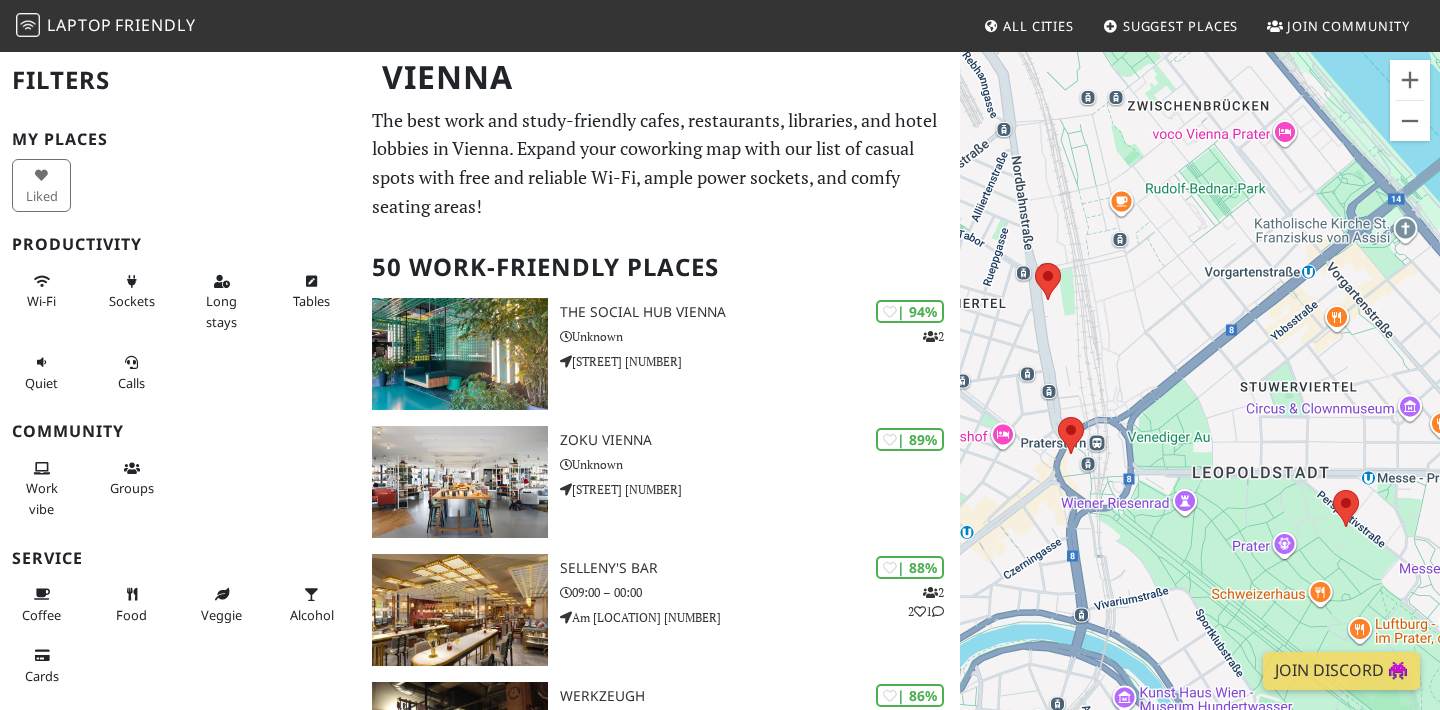 drag, startPoint x: 1251, startPoint y: 249, endPoint x: 1233, endPoint y: 418, distance: 169.95587 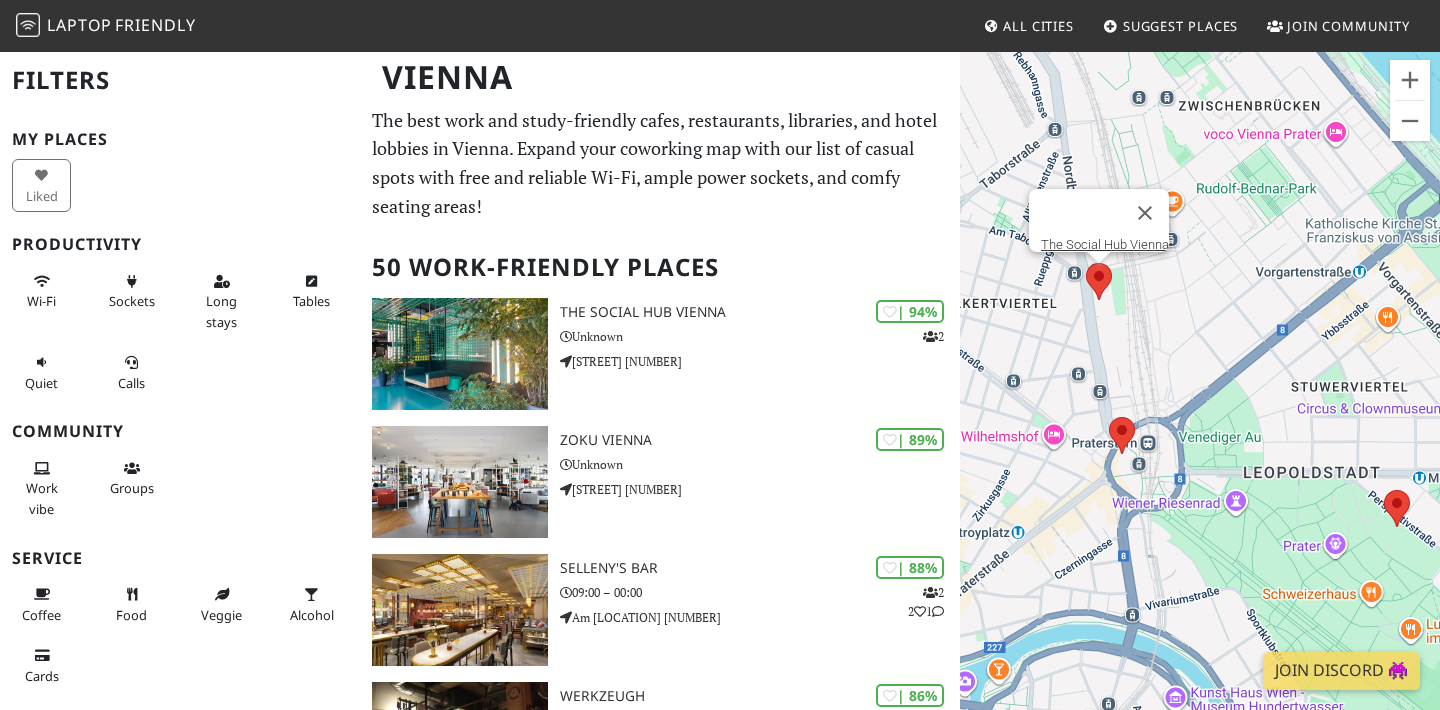 click at bounding box center [1086, 263] 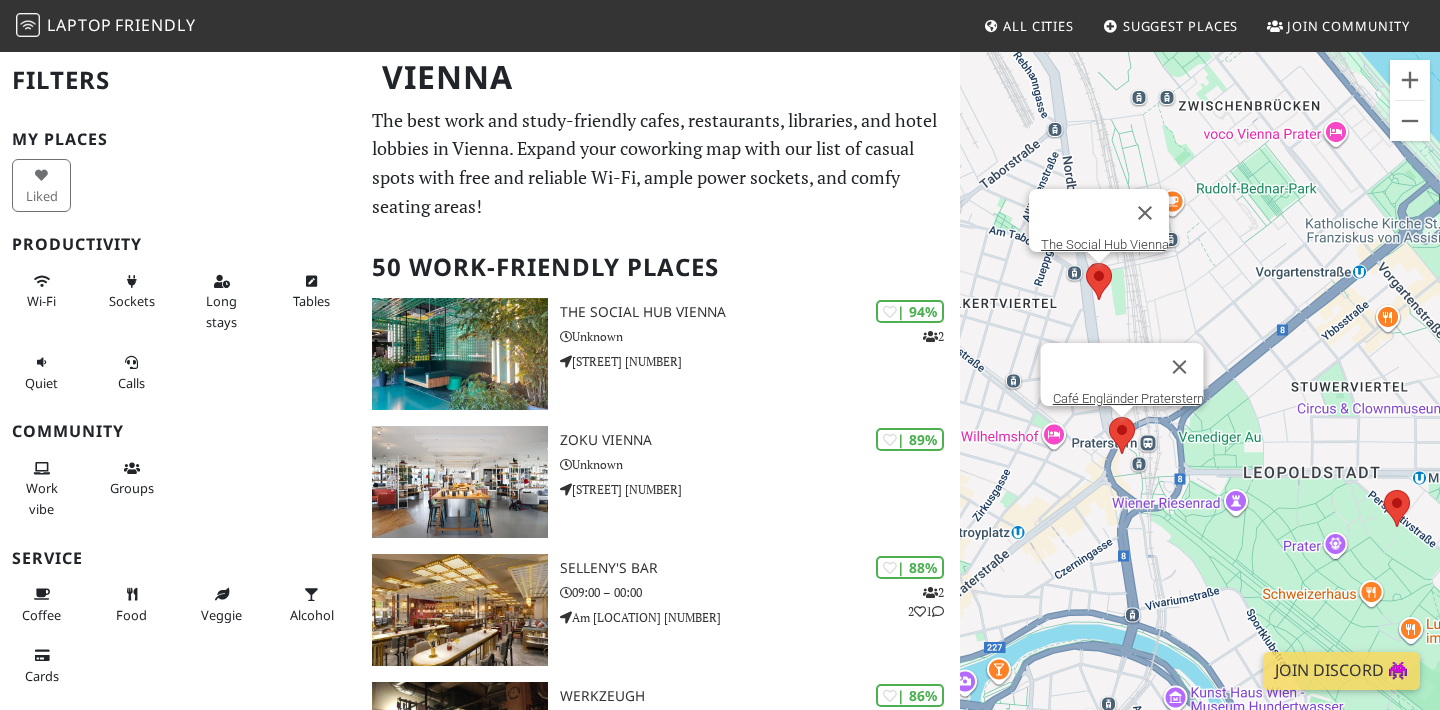 click at bounding box center [1109, 417] 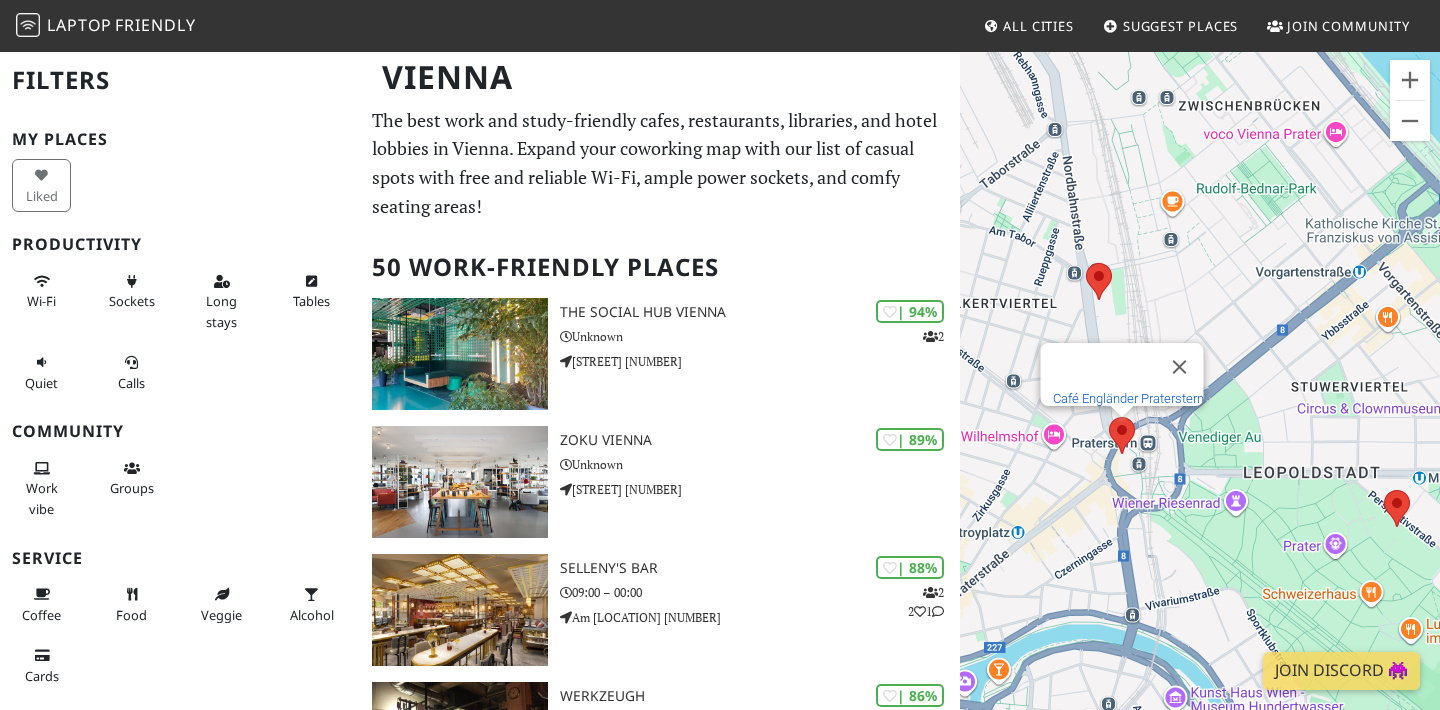 click on "Café Engländer Praterstern" at bounding box center [1128, 398] 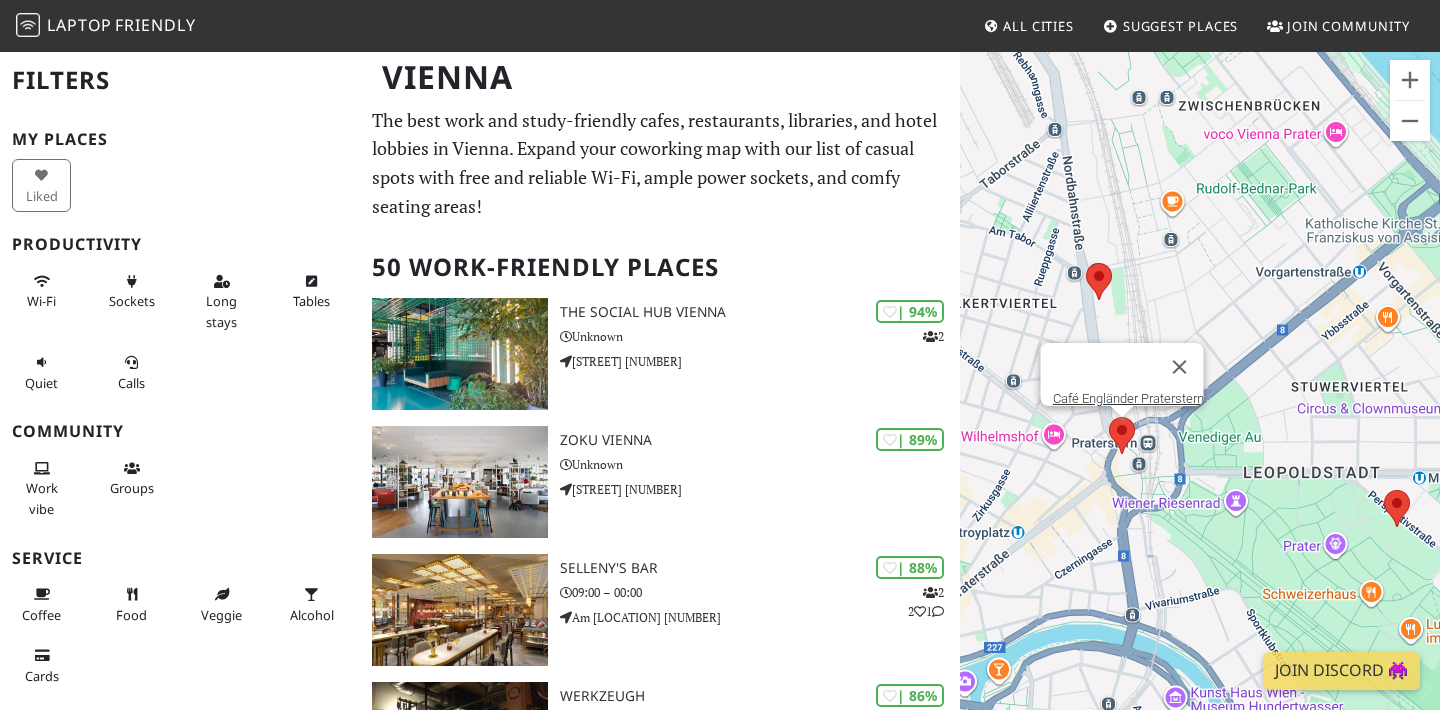 click on "To navigate, press the arrow keys. Café Engländer Praterstern" at bounding box center [1200, 405] 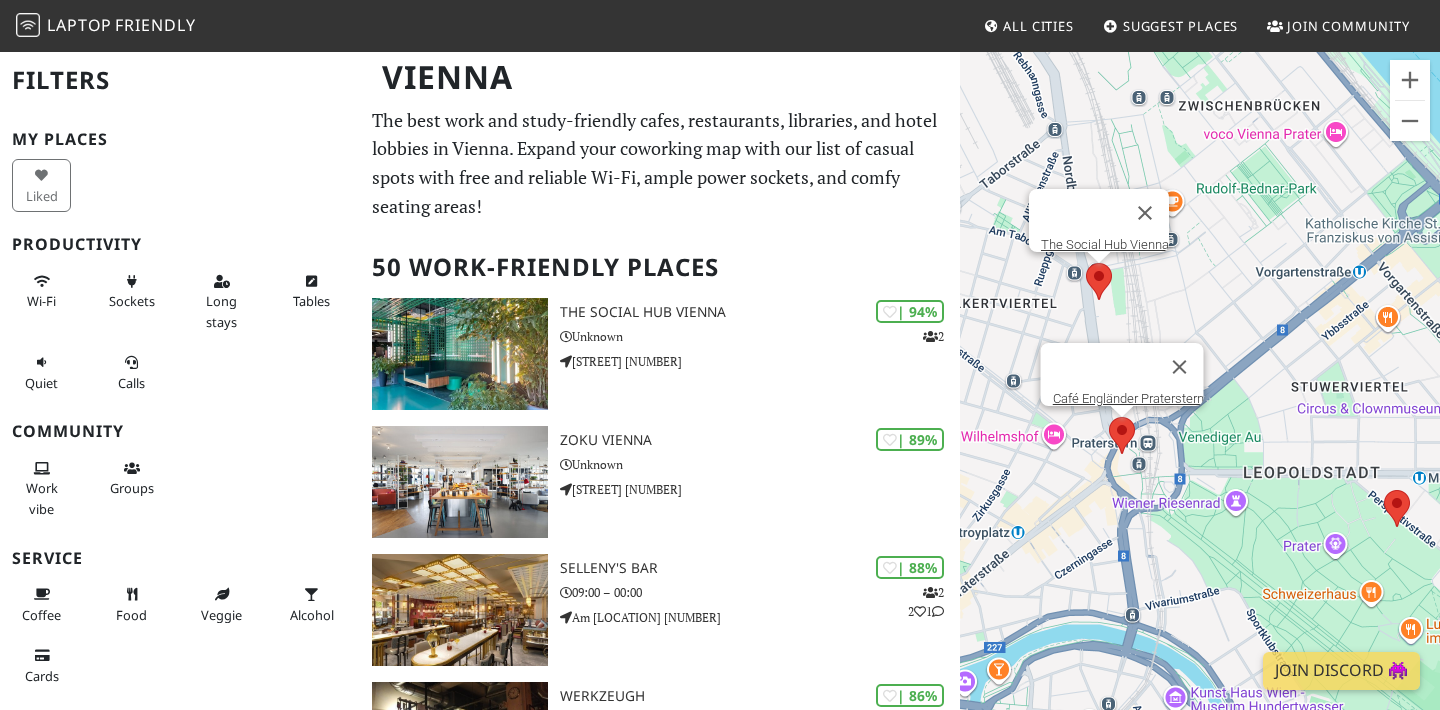 click at bounding box center (1086, 263) 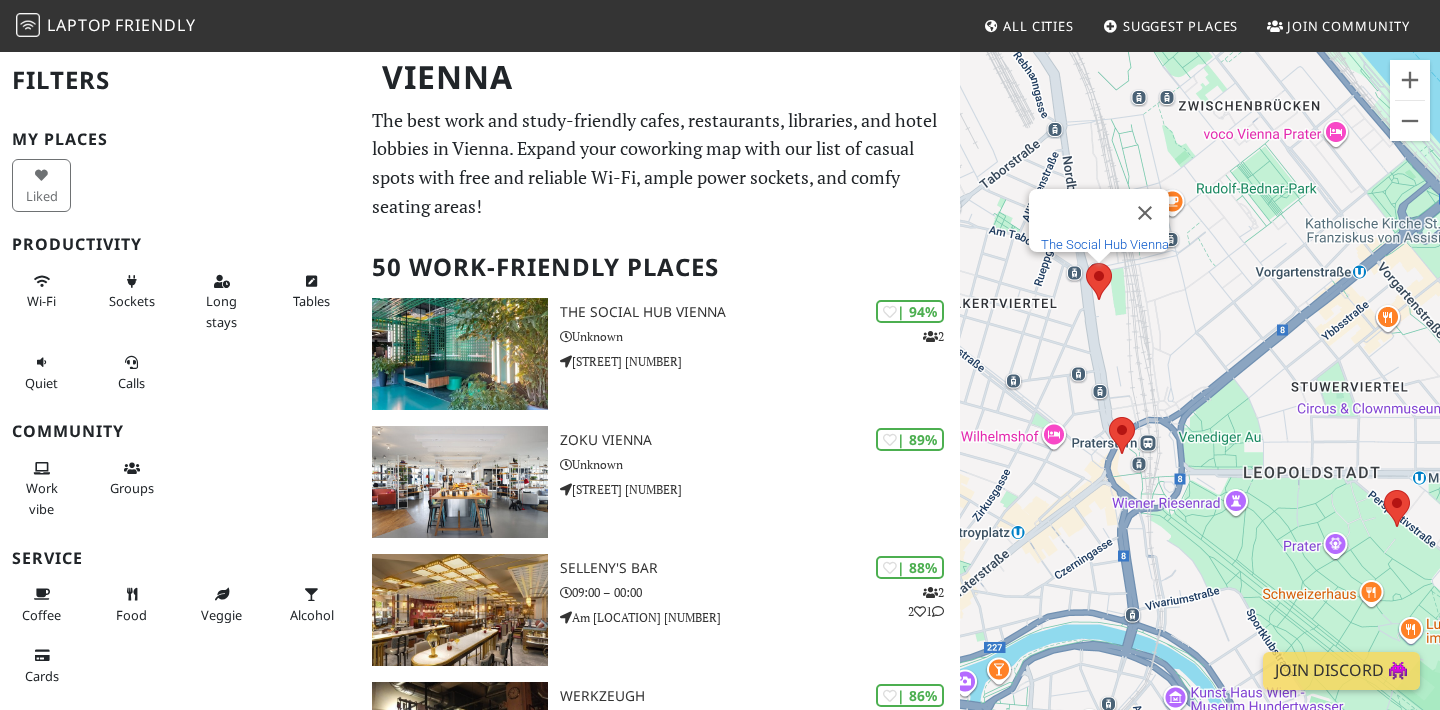 click on "The Social Hub Vienna" at bounding box center (1105, 244) 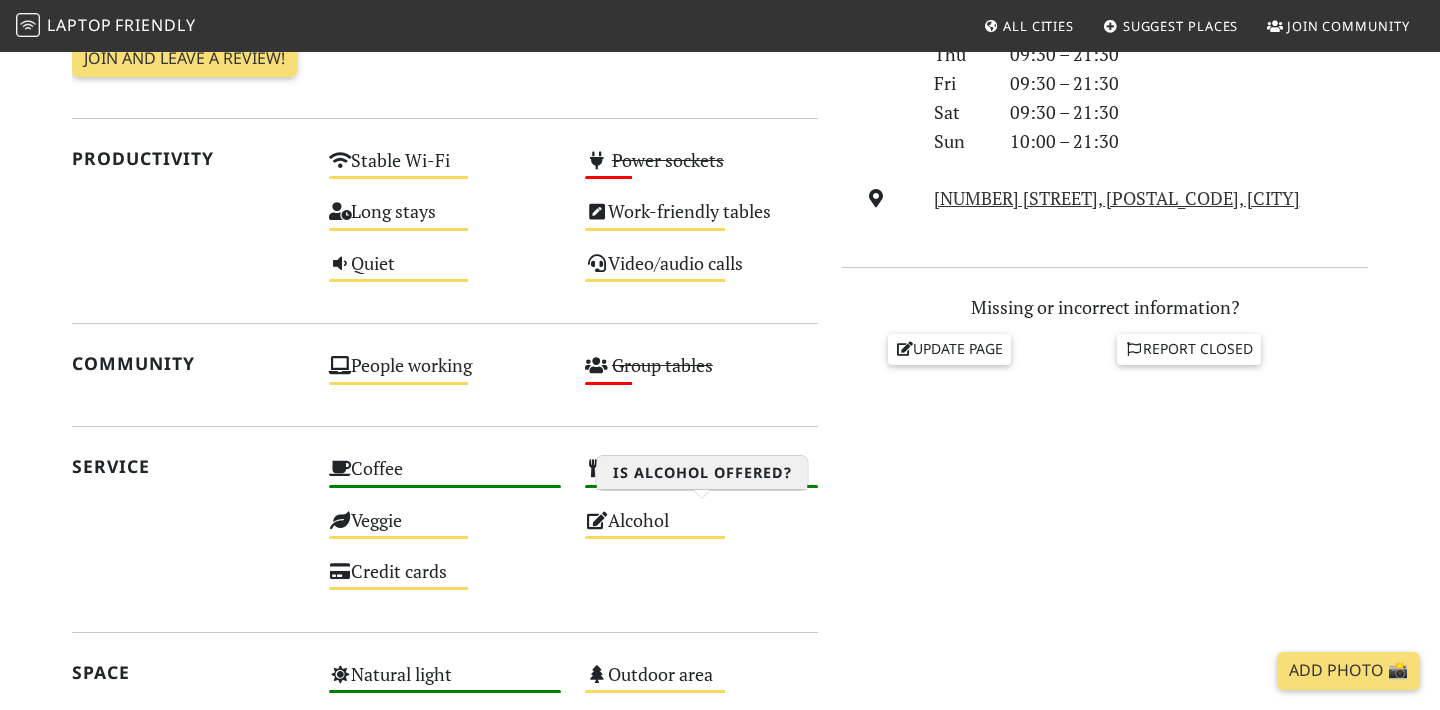 scroll, scrollTop: 591, scrollLeft: 0, axis: vertical 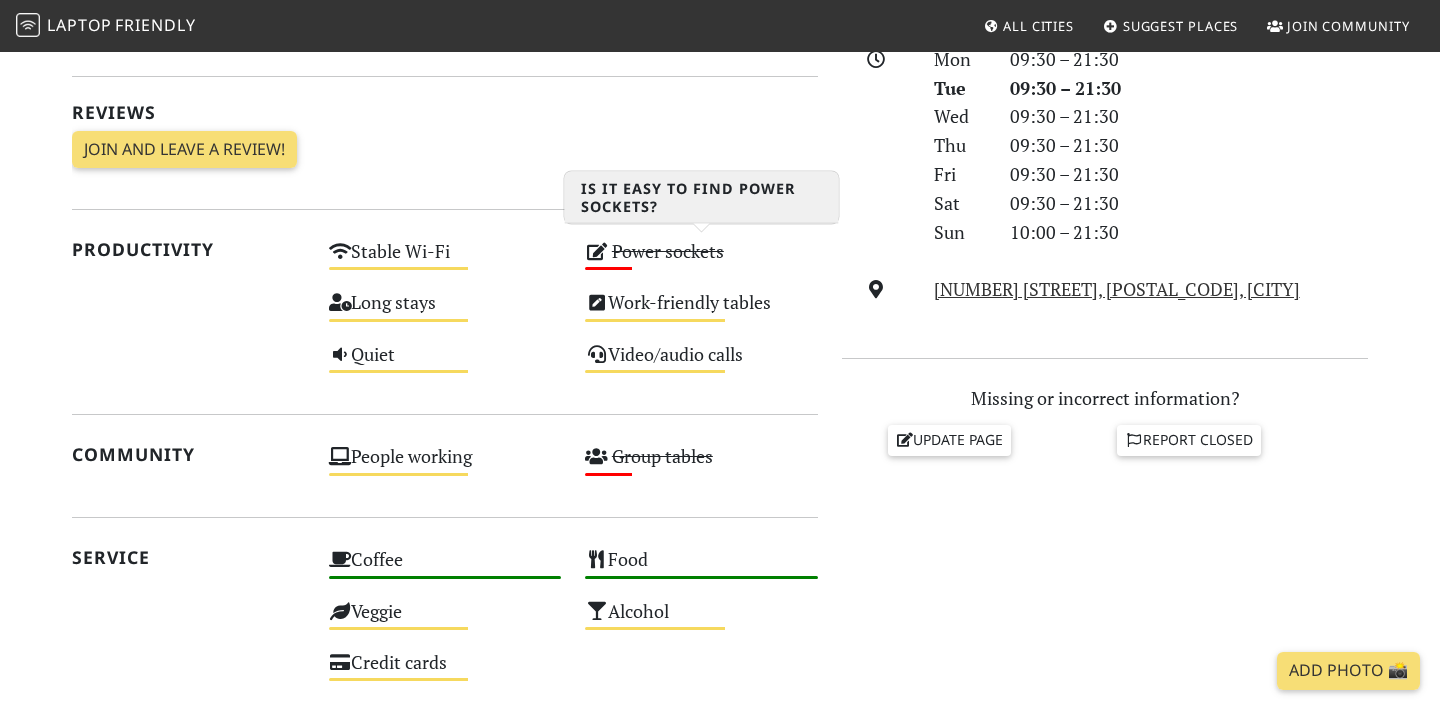 click on "Power sockets
Low" at bounding box center (701, 260) 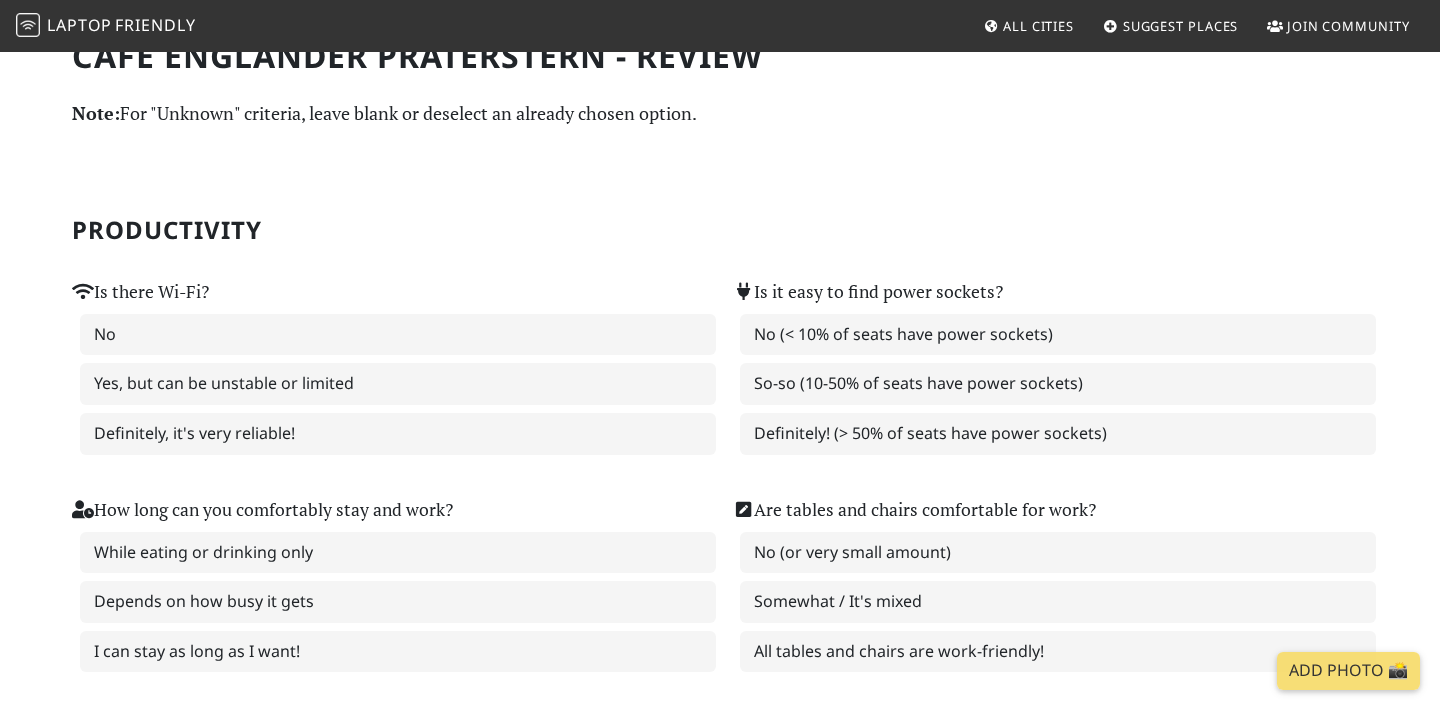 scroll, scrollTop: 35, scrollLeft: 0, axis: vertical 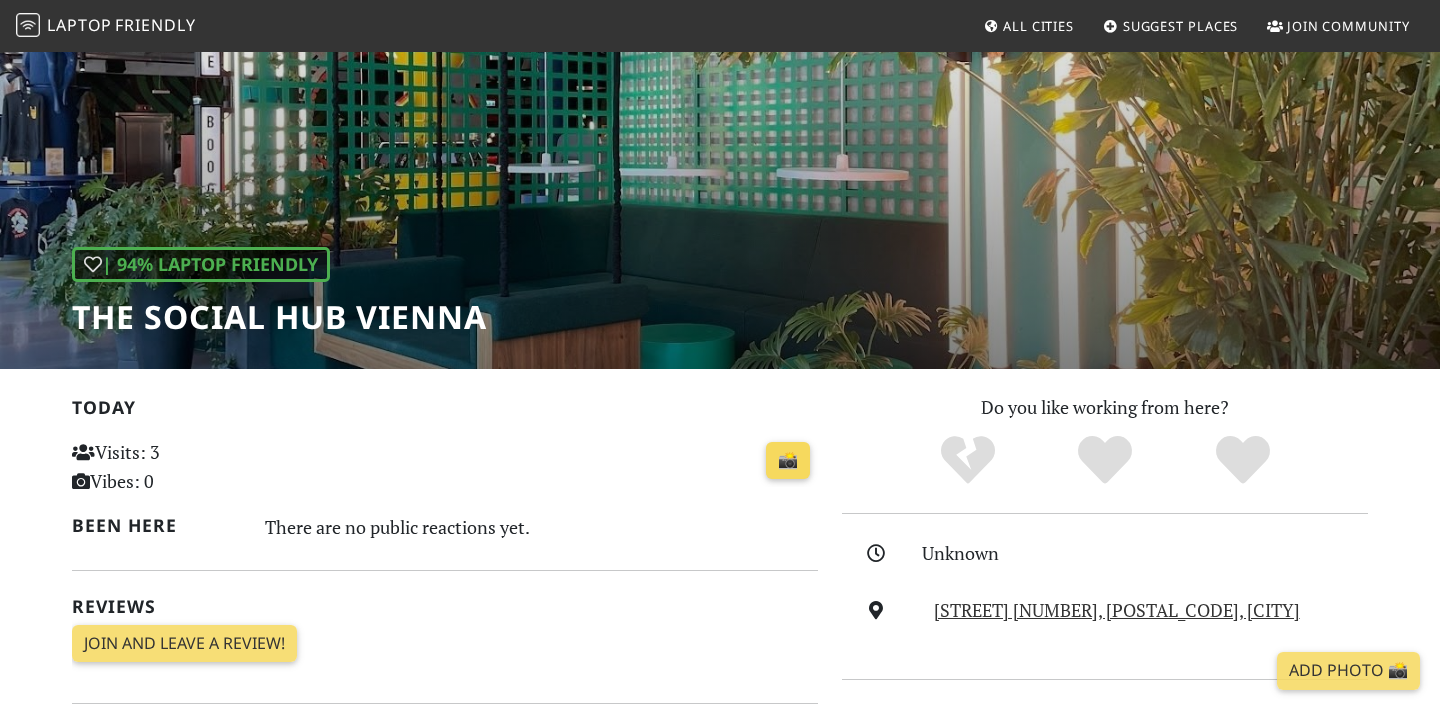 click on "📸" at bounding box center [788, 461] 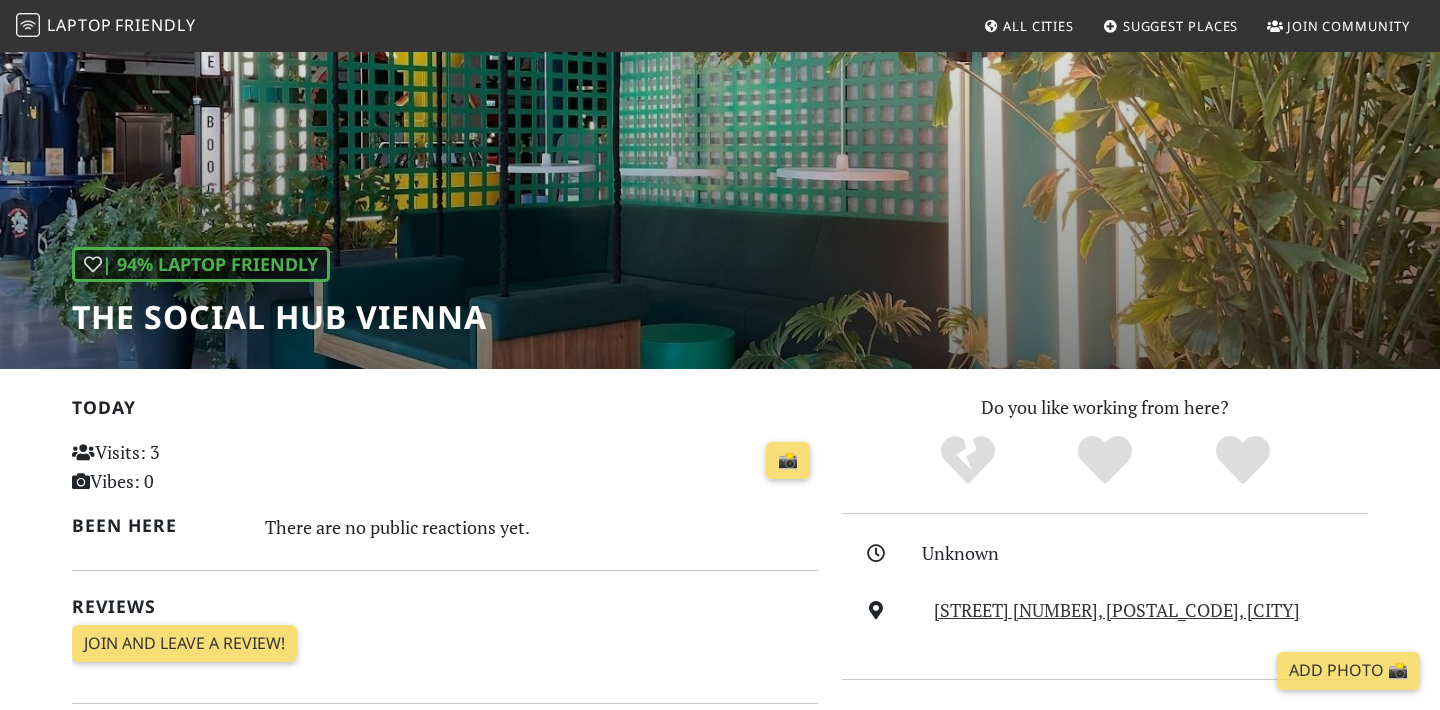 click on "The Social Hub Vienna" at bounding box center [279, 317] 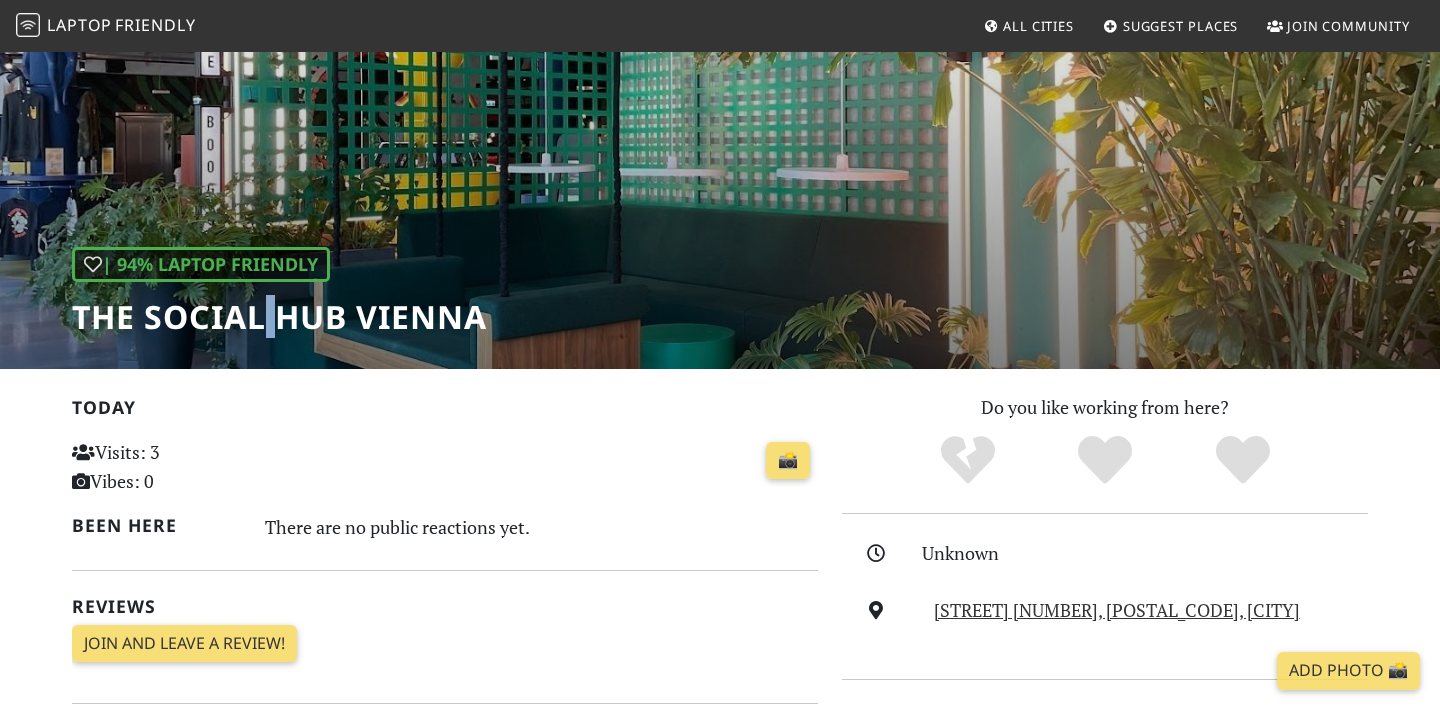 click on "The Social Hub Vienna" at bounding box center (279, 317) 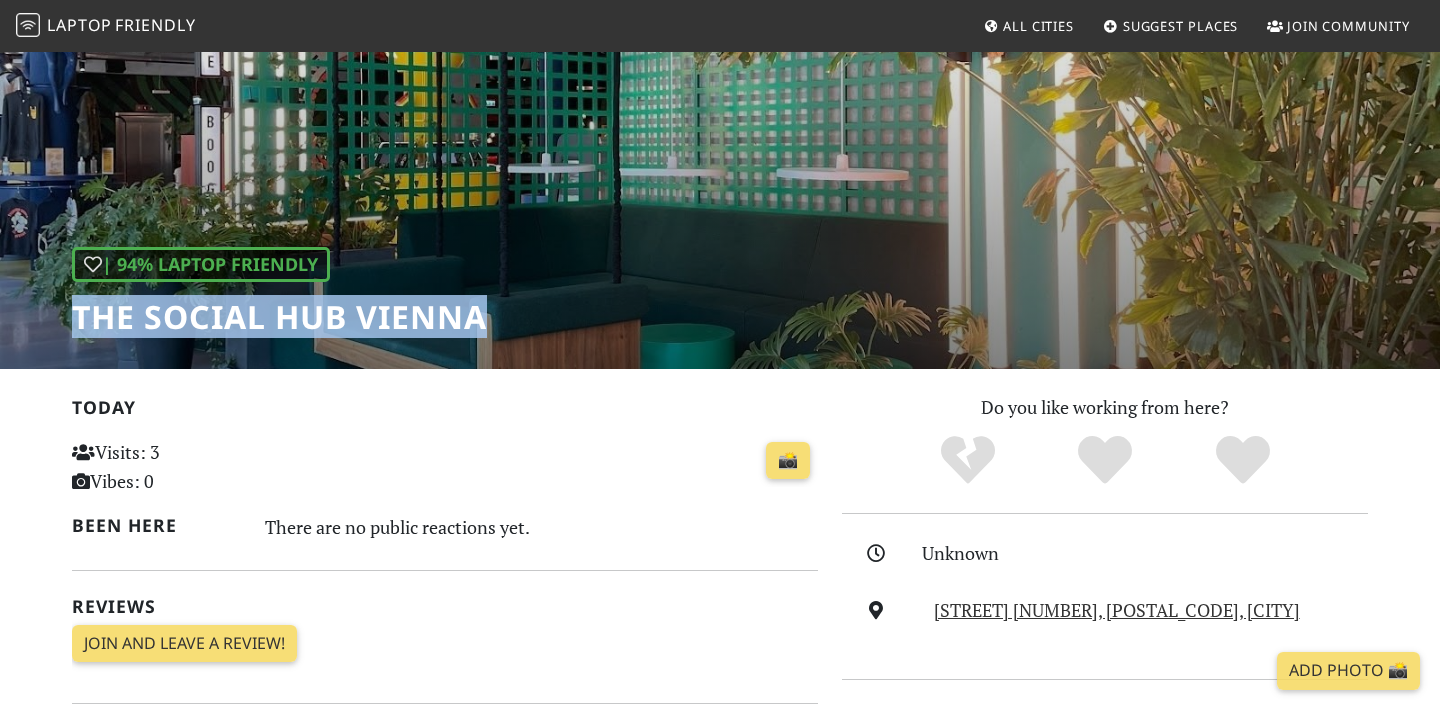 click on "The Social Hub Vienna" at bounding box center (279, 317) 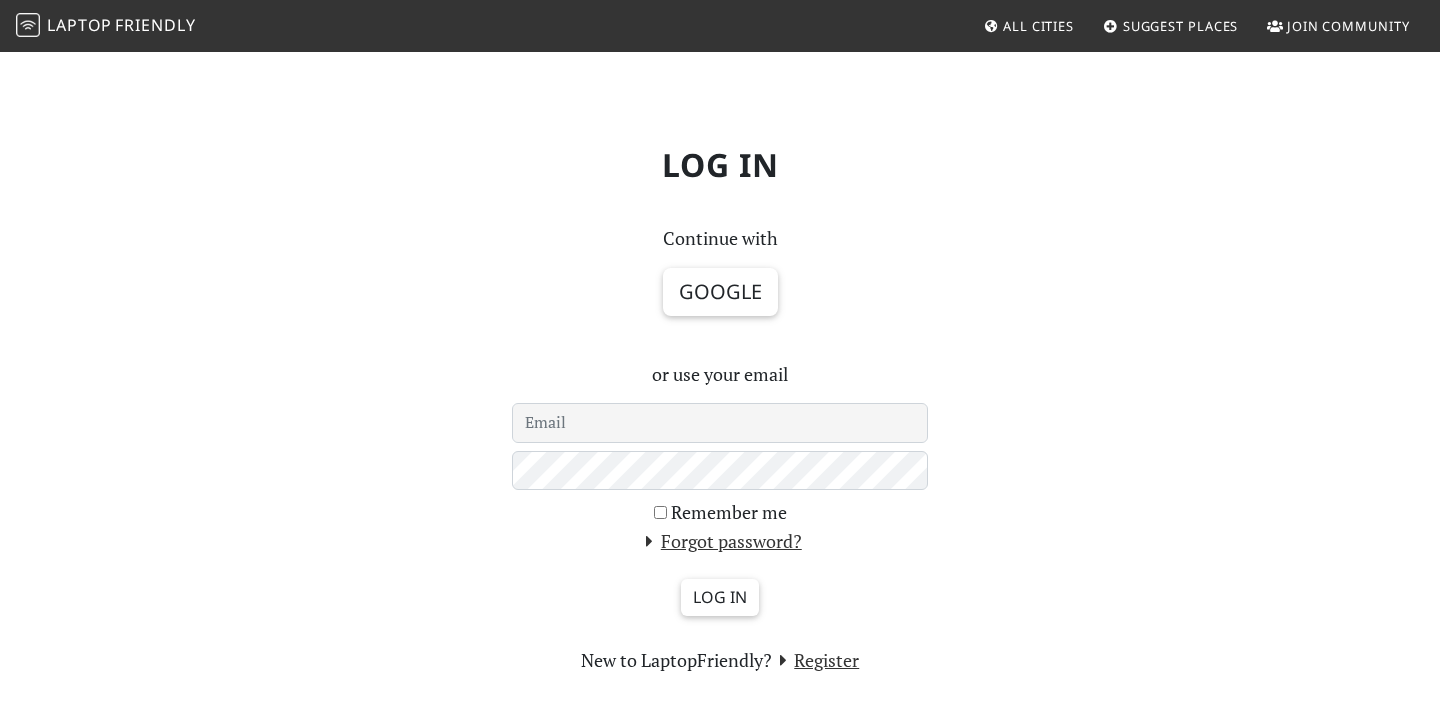scroll, scrollTop: 0, scrollLeft: 0, axis: both 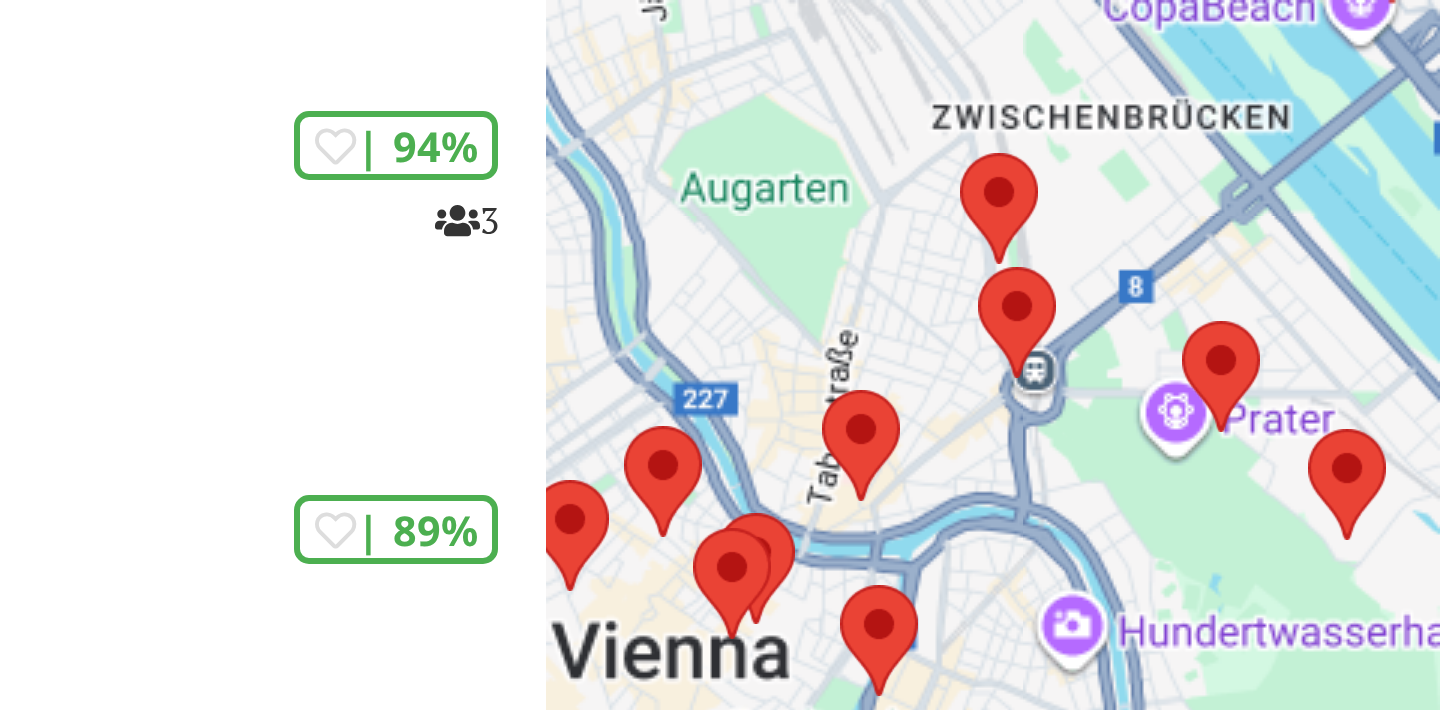 drag, startPoint x: 368, startPoint y: 196, endPoint x: 365, endPoint y: 123, distance: 73.061615 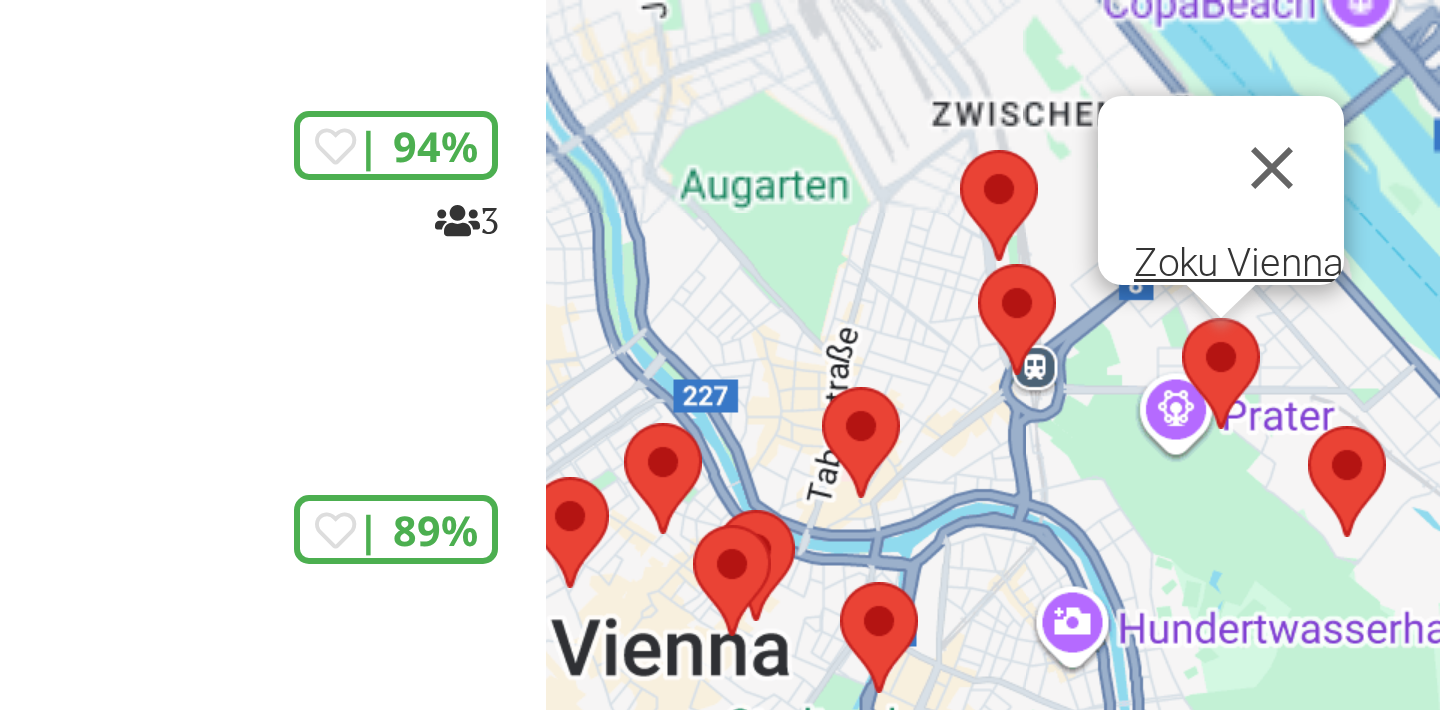 click at bounding box center [1172, 369] 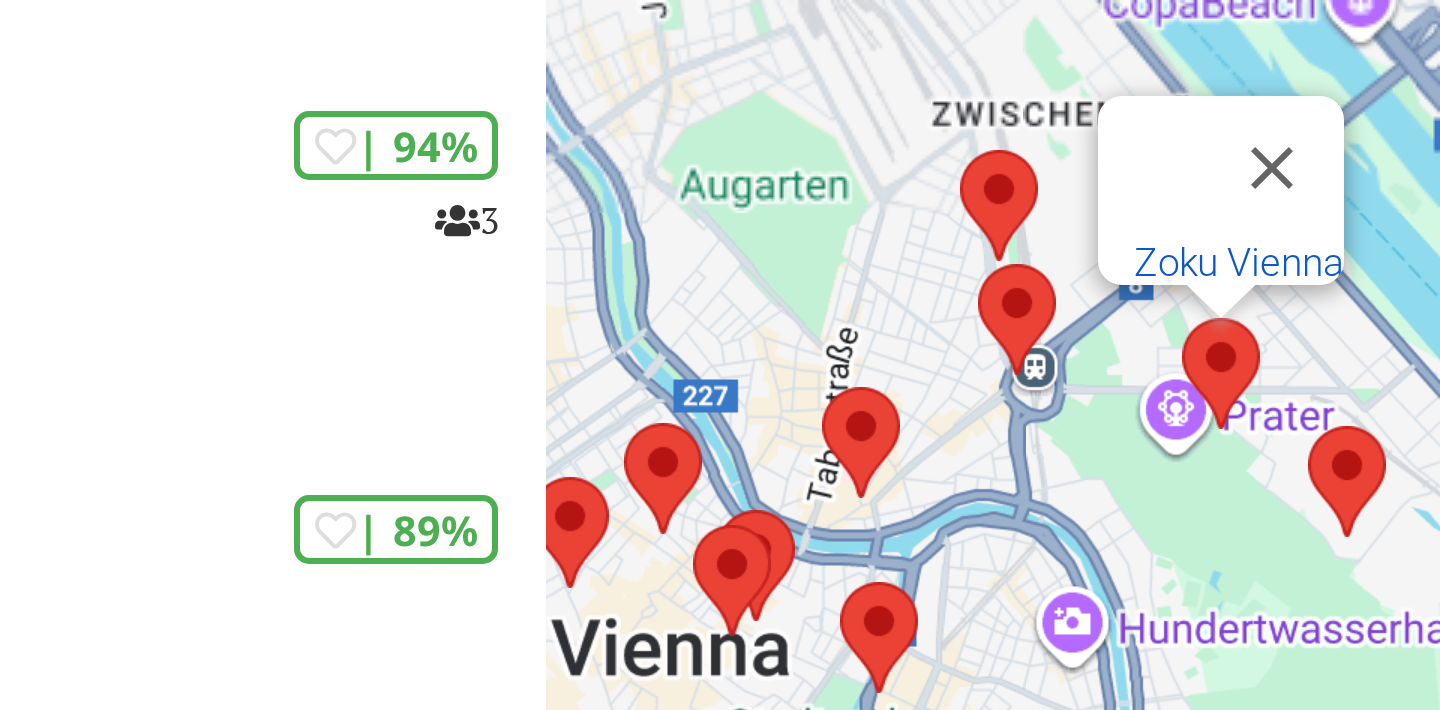 click on "Zoku Vienna" at bounding box center [1191, 350] 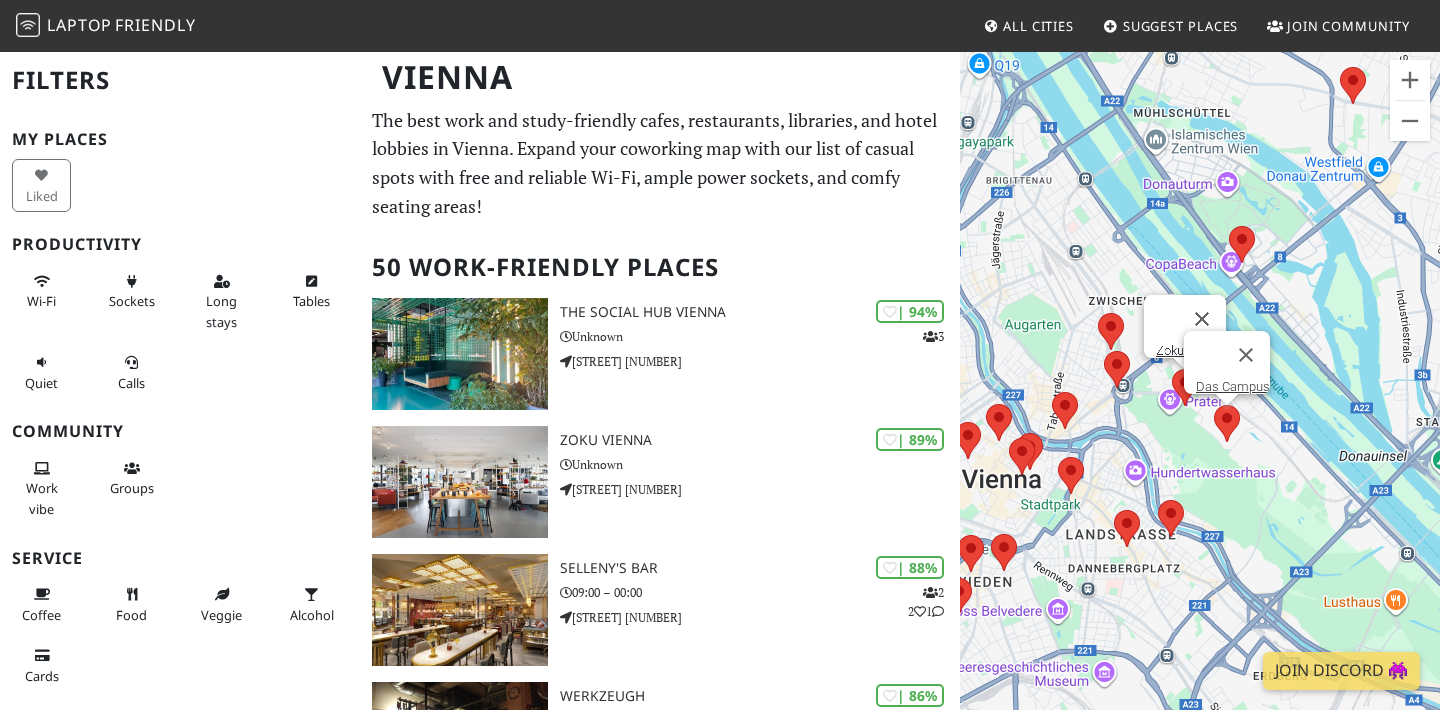 click at bounding box center (1214, 405) 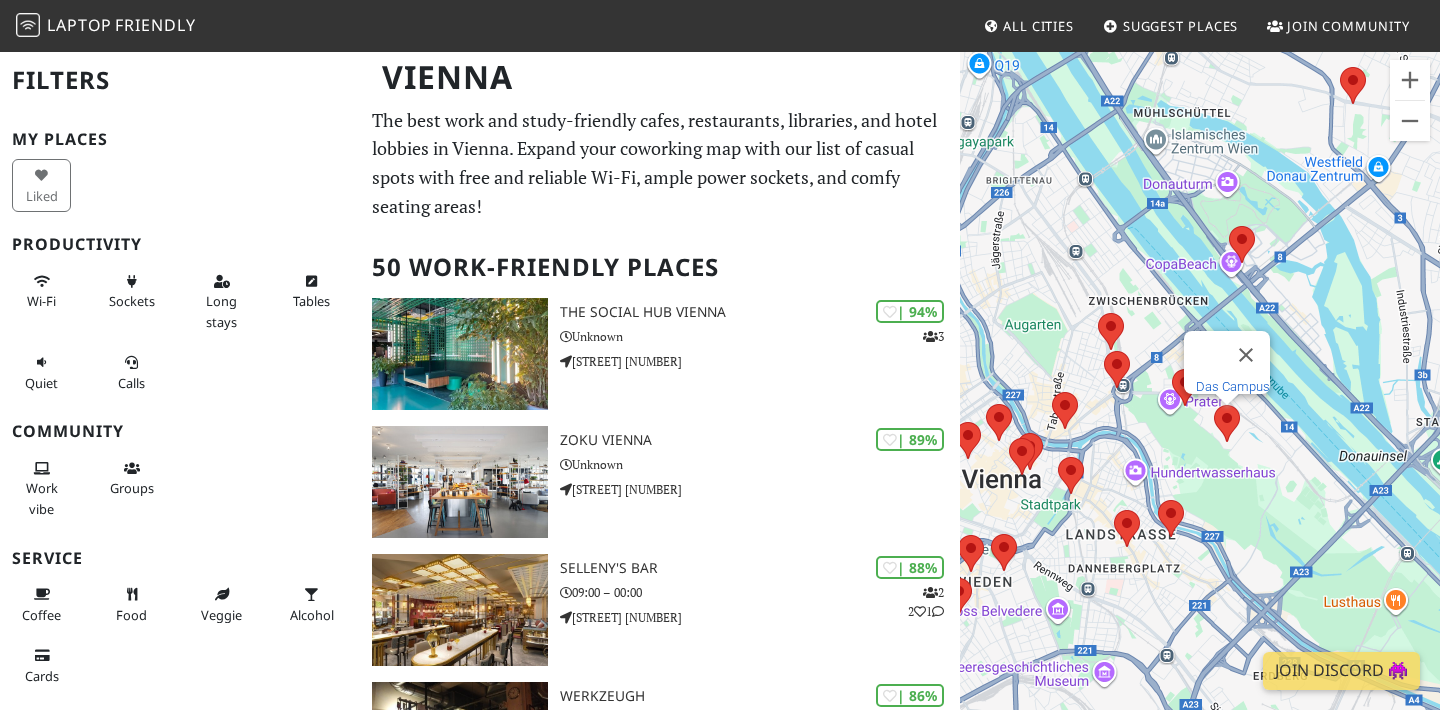 click on "Das Campus" at bounding box center (1233, 386) 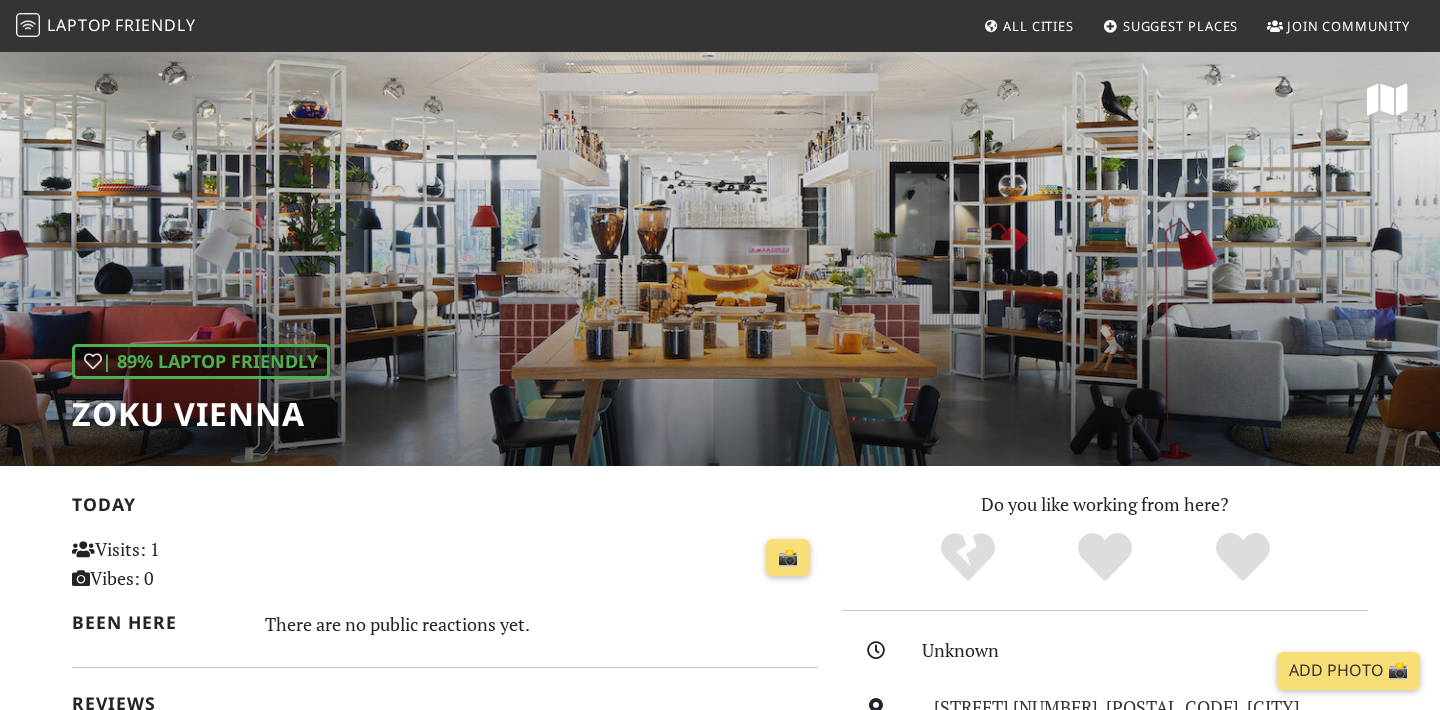 scroll, scrollTop: 0, scrollLeft: 0, axis: both 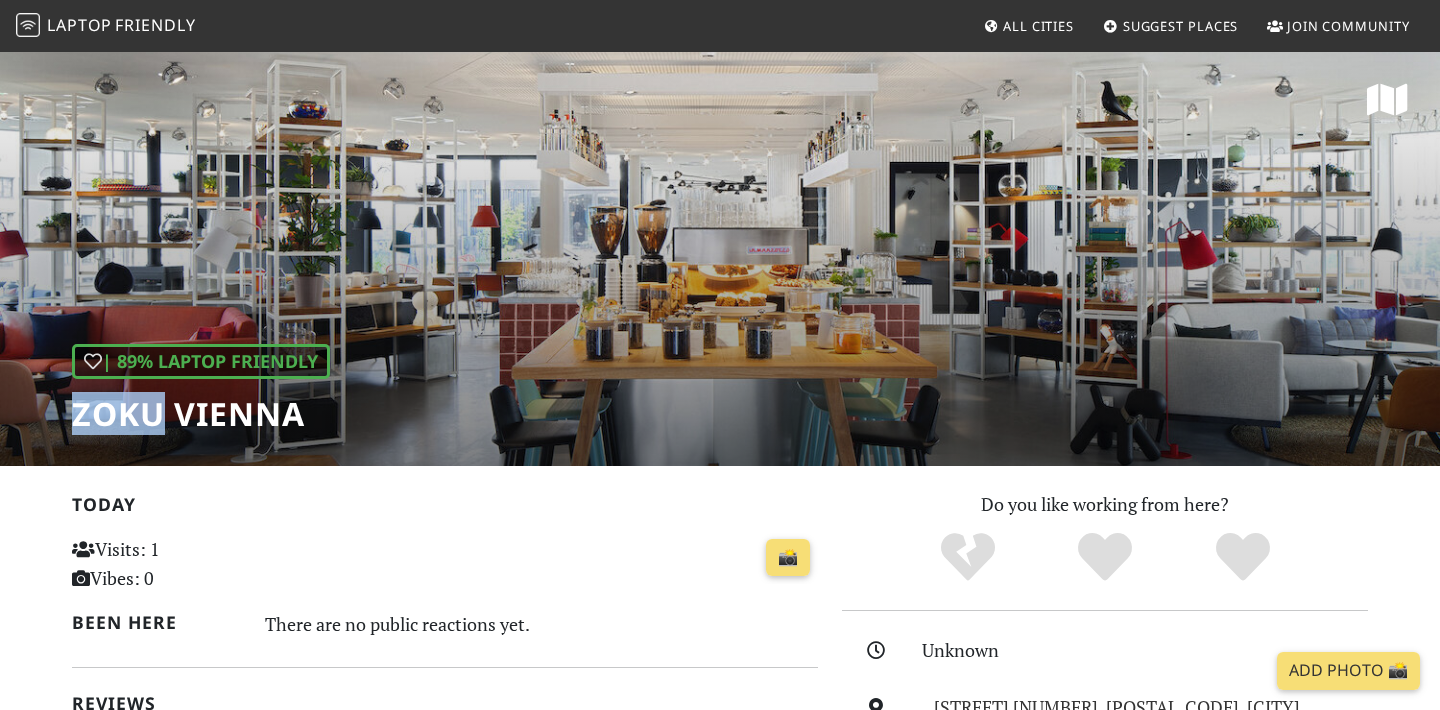 click on "Zoku Vienna" at bounding box center [201, 414] 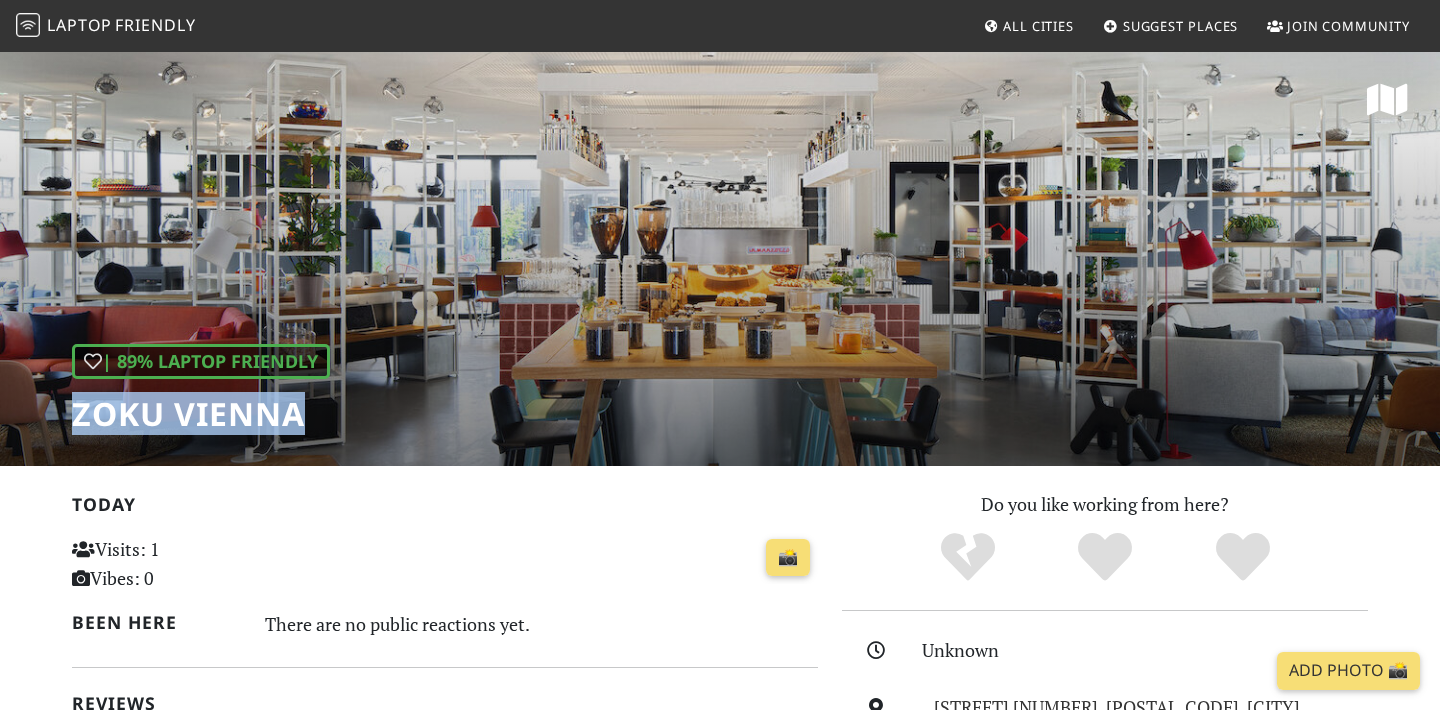 click on "Zoku Vienna" at bounding box center (201, 414) 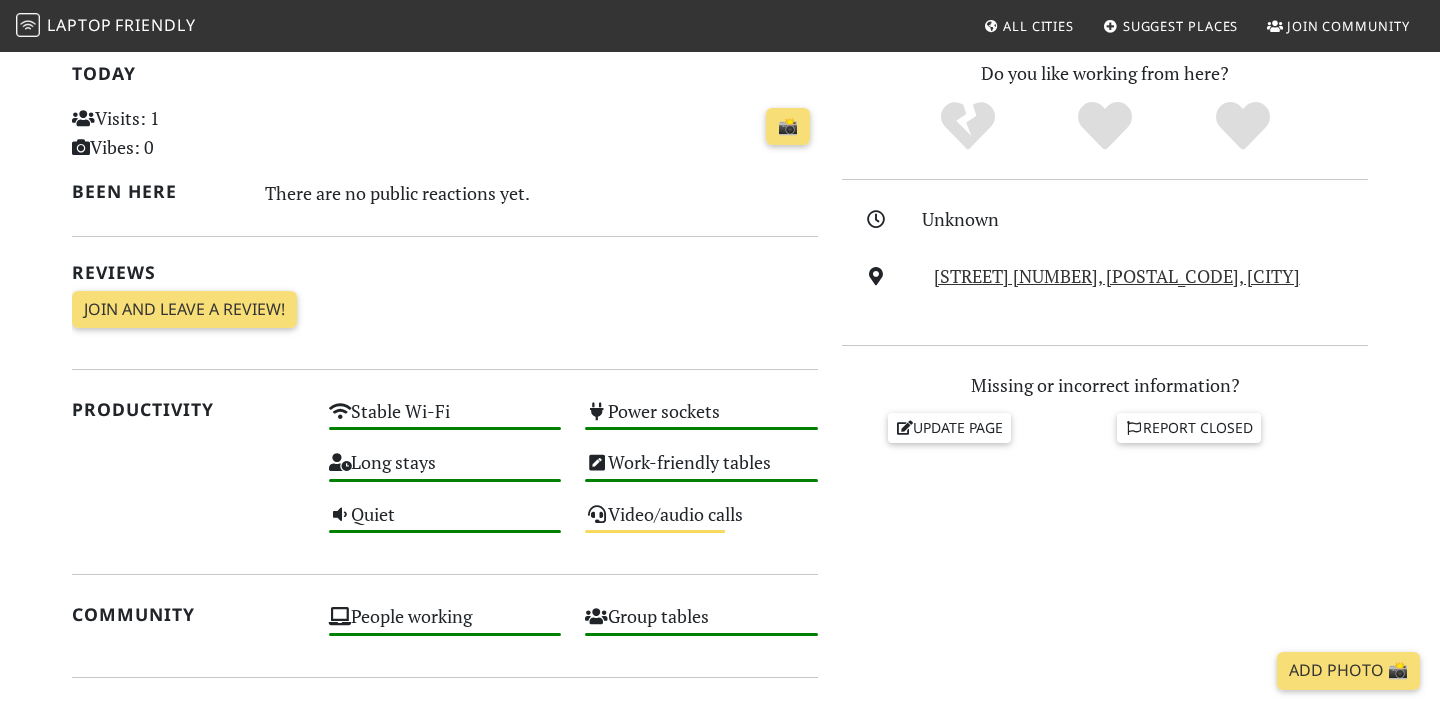 scroll, scrollTop: 465, scrollLeft: 0, axis: vertical 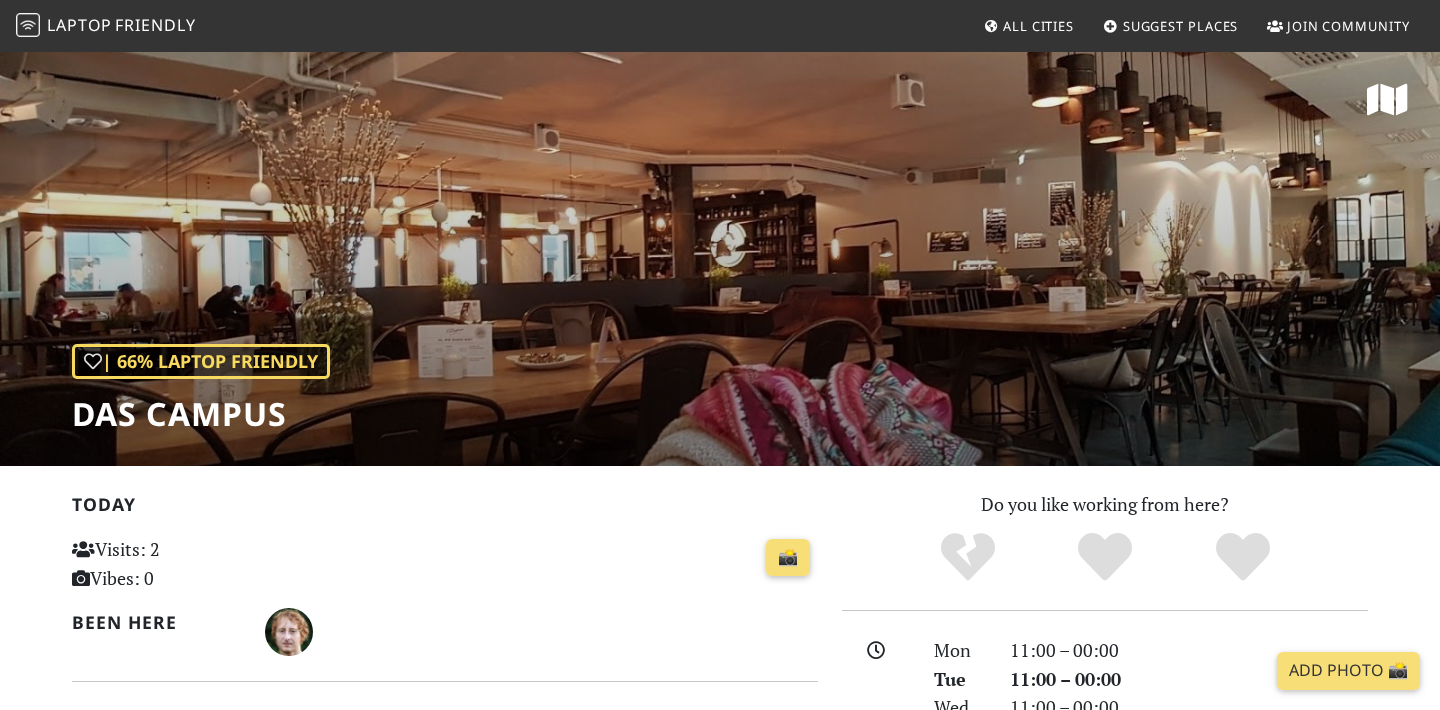 click on "Das Campus" at bounding box center (201, 414) 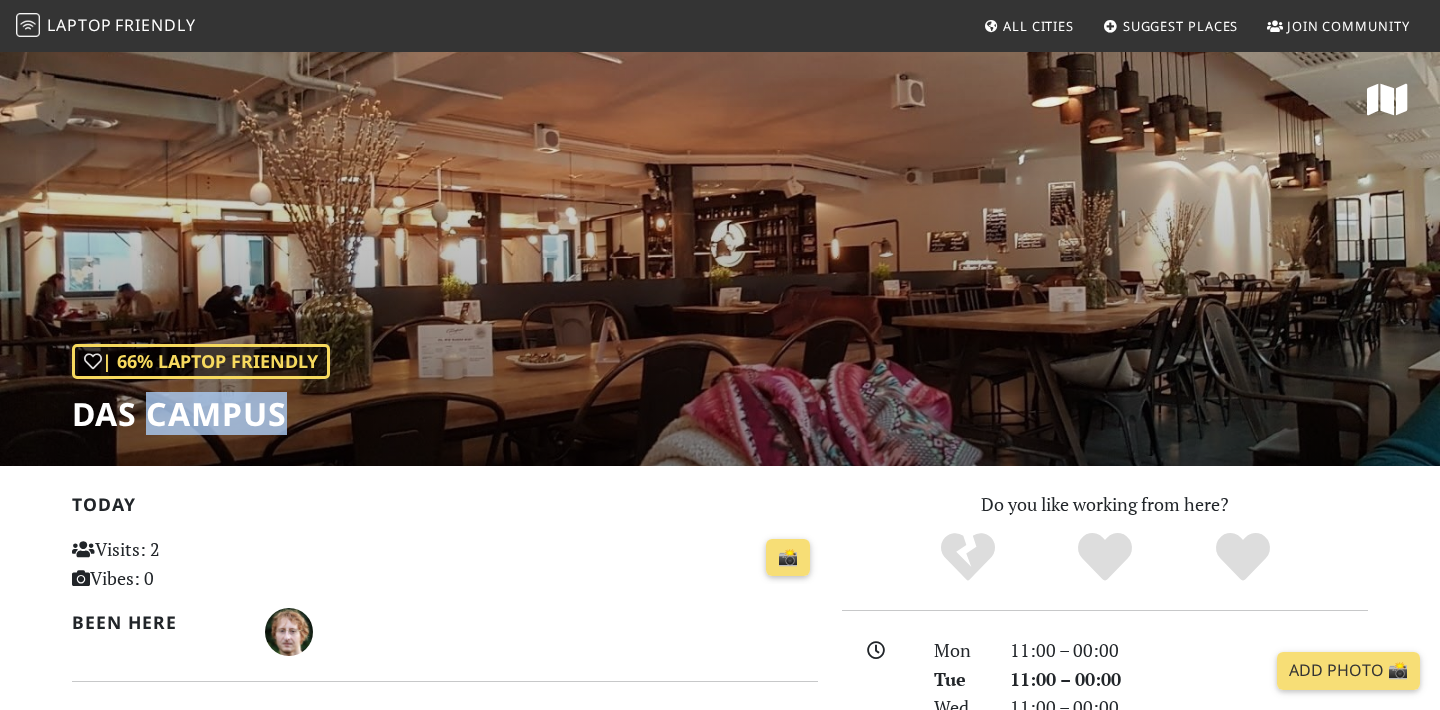 click on "Das Campus" at bounding box center [201, 414] 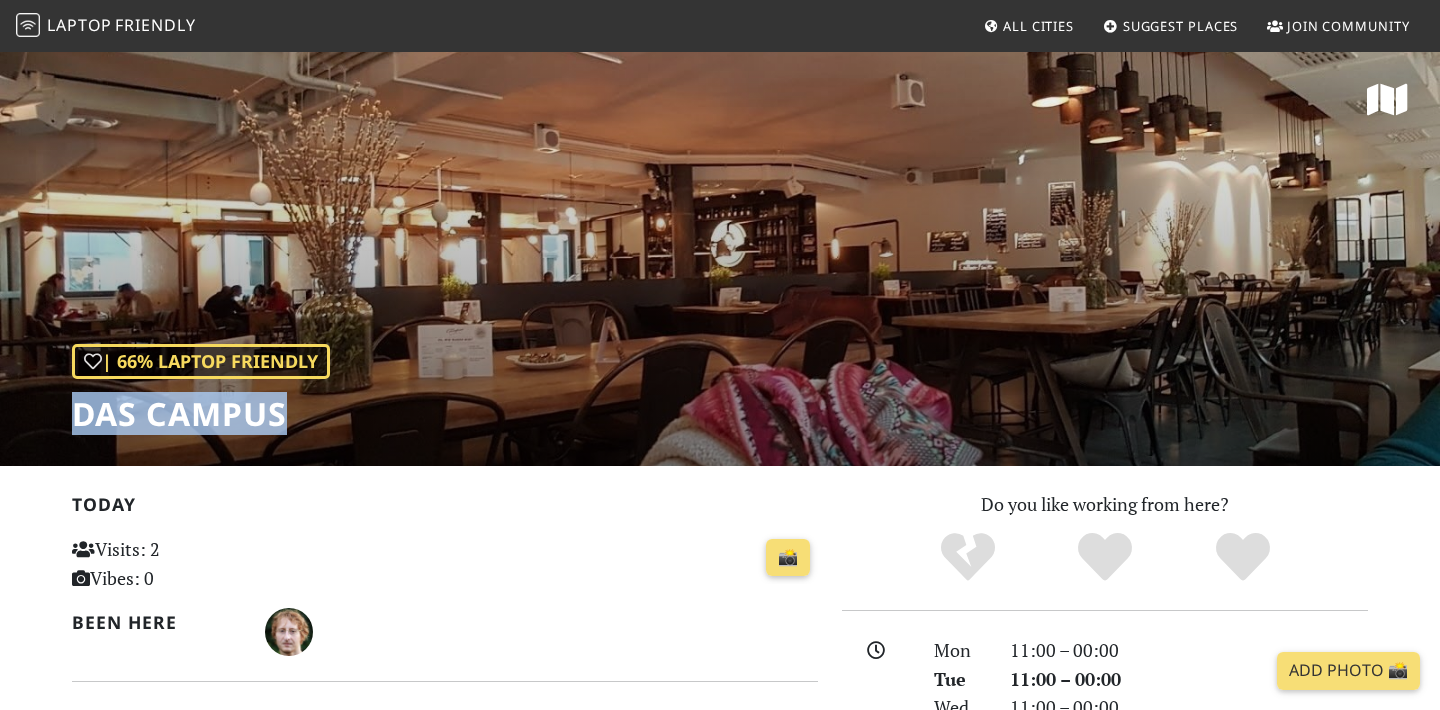click on "Das Campus" at bounding box center (201, 414) 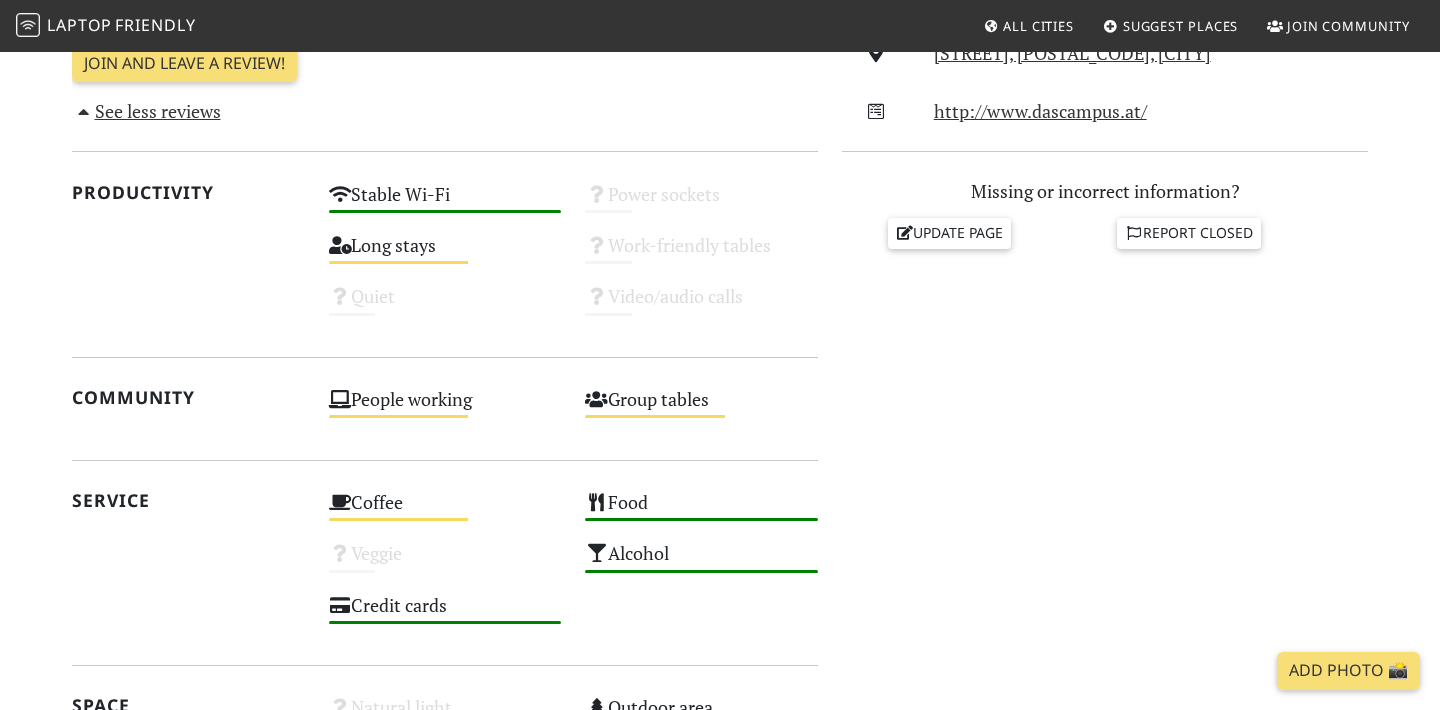 scroll, scrollTop: 830, scrollLeft: 0, axis: vertical 